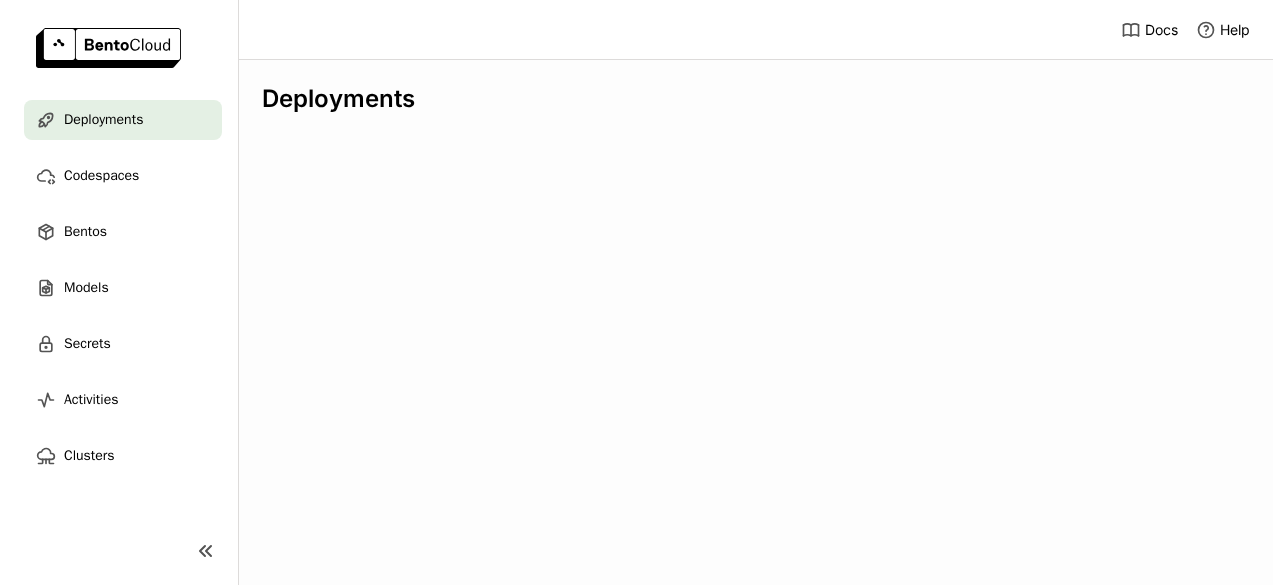 scroll, scrollTop: 0, scrollLeft: 0, axis: both 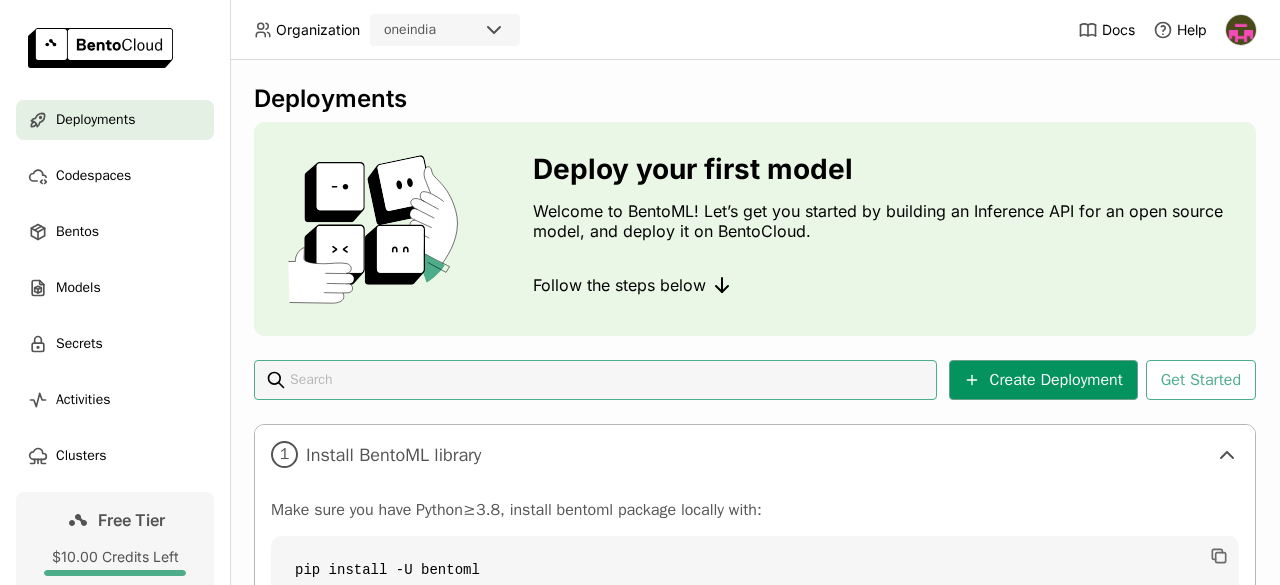 click on "Create Deployment" at bounding box center (1043, 380) 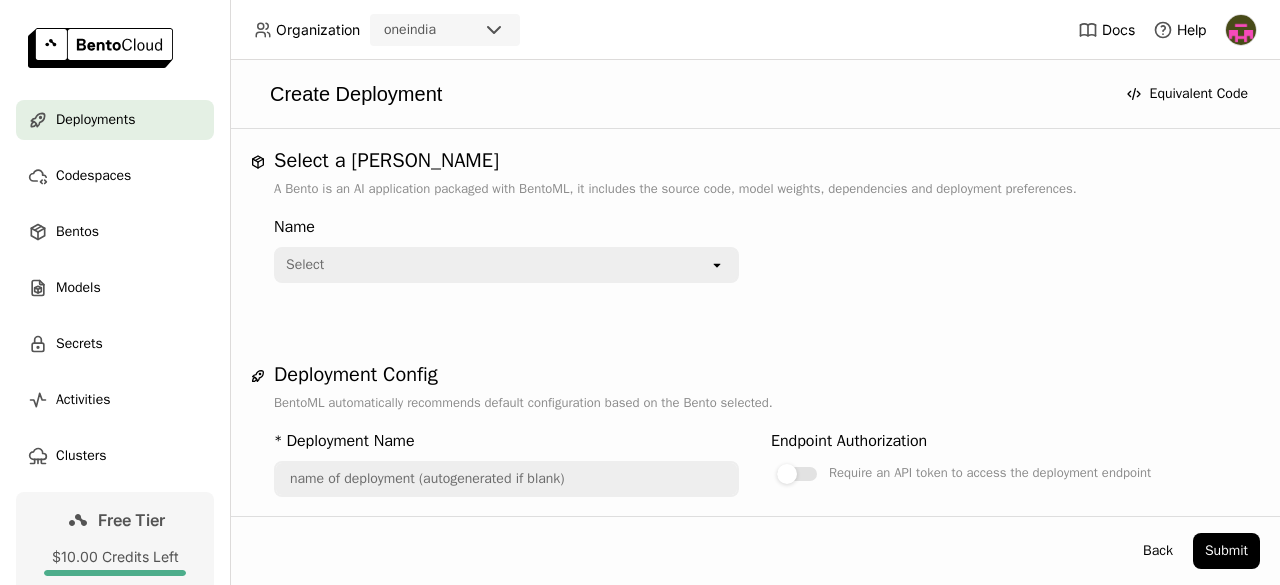 click on "Select" at bounding box center (492, 265) 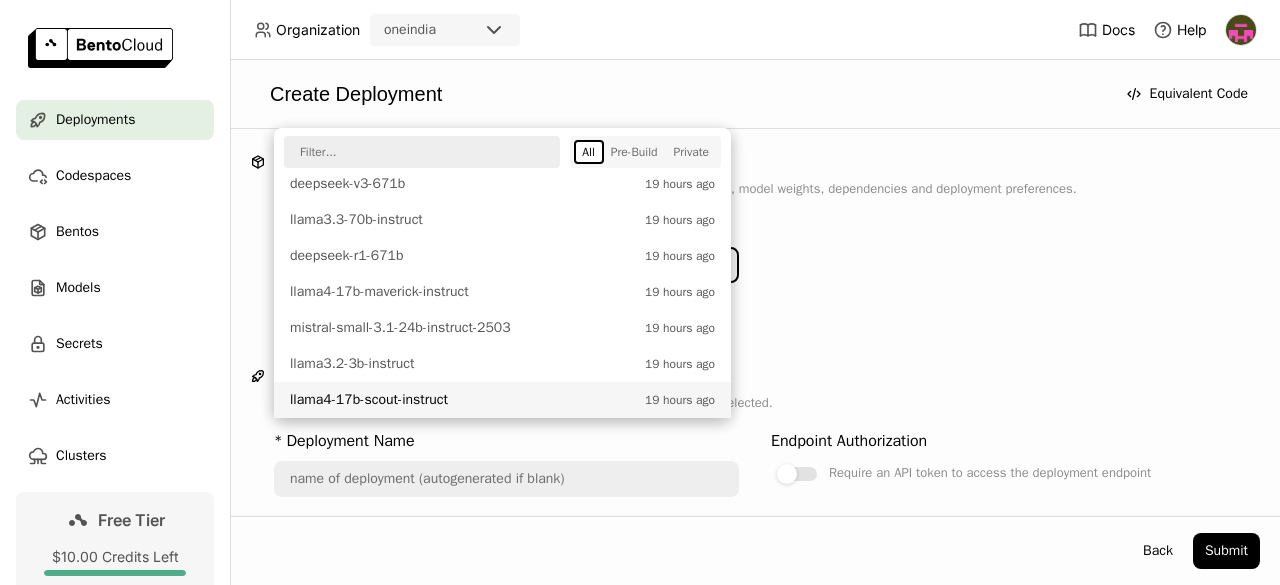scroll, scrollTop: 604, scrollLeft: 0, axis: vertical 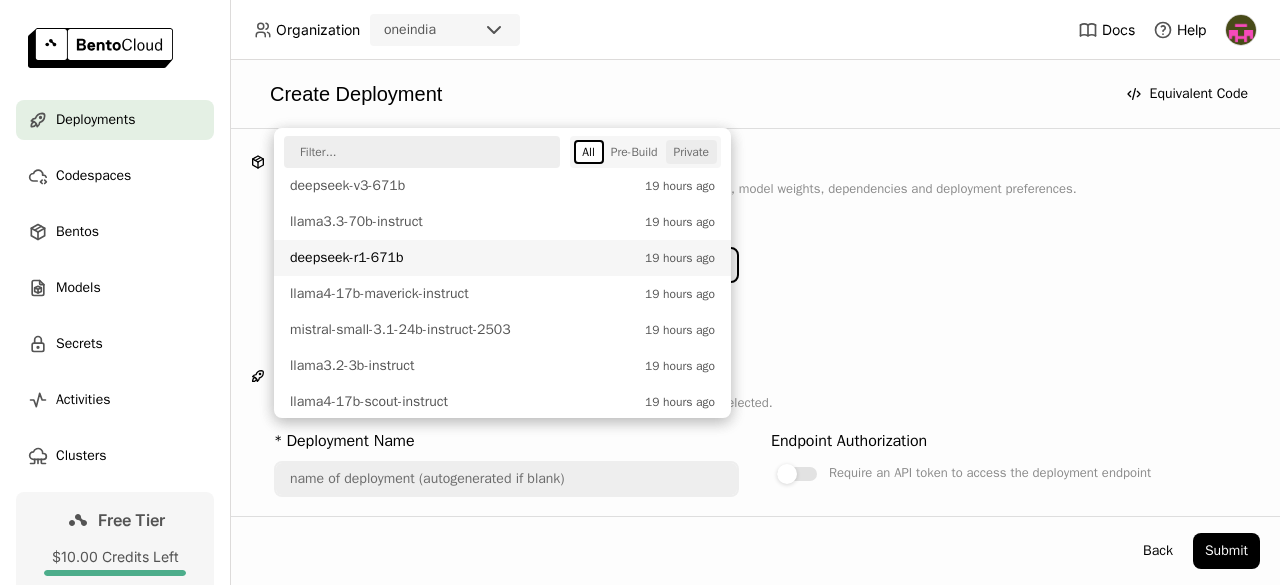 click on "Private" at bounding box center (691, 152) 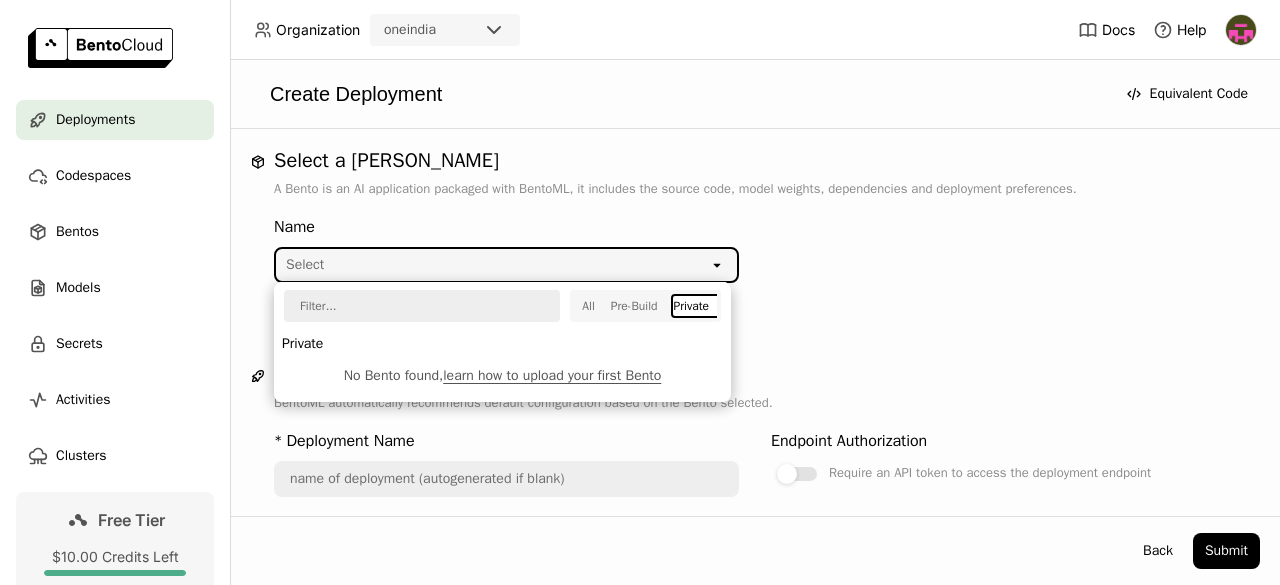 scroll, scrollTop: 0, scrollLeft: 0, axis: both 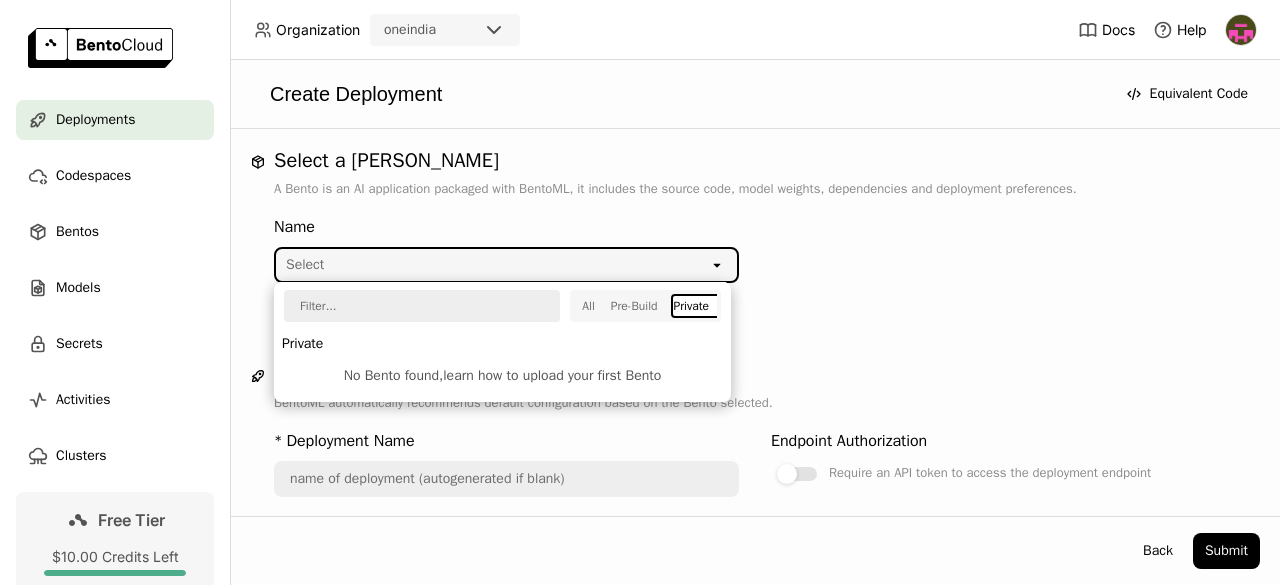 click on "learn how to upload your first Bento" at bounding box center (552, 375) 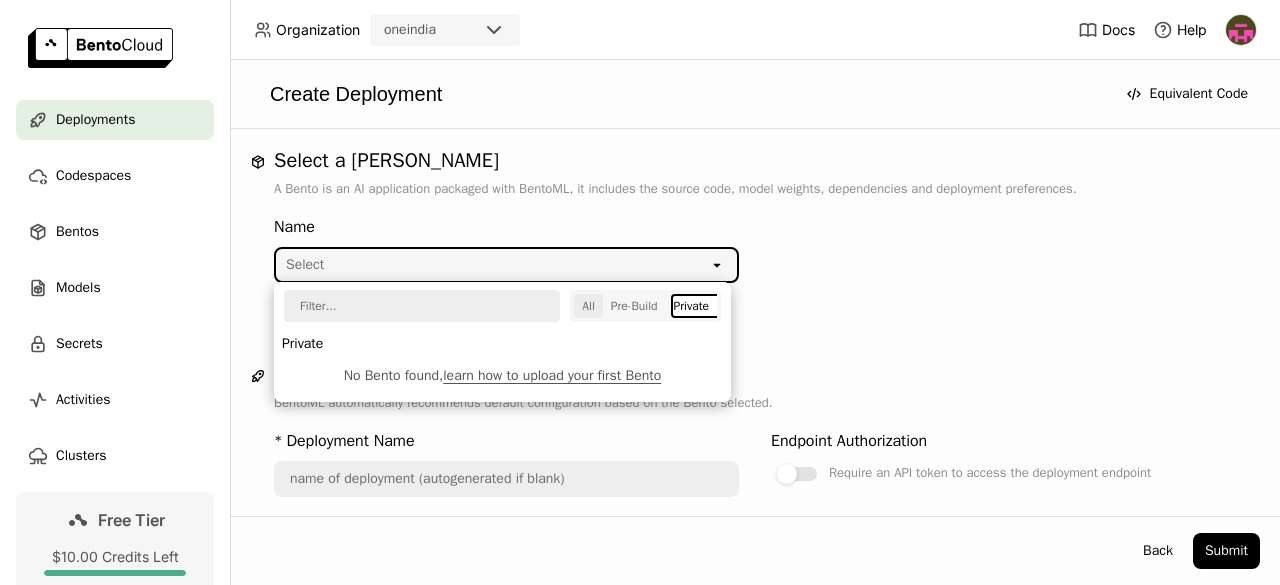 click on "All" at bounding box center (588, 306) 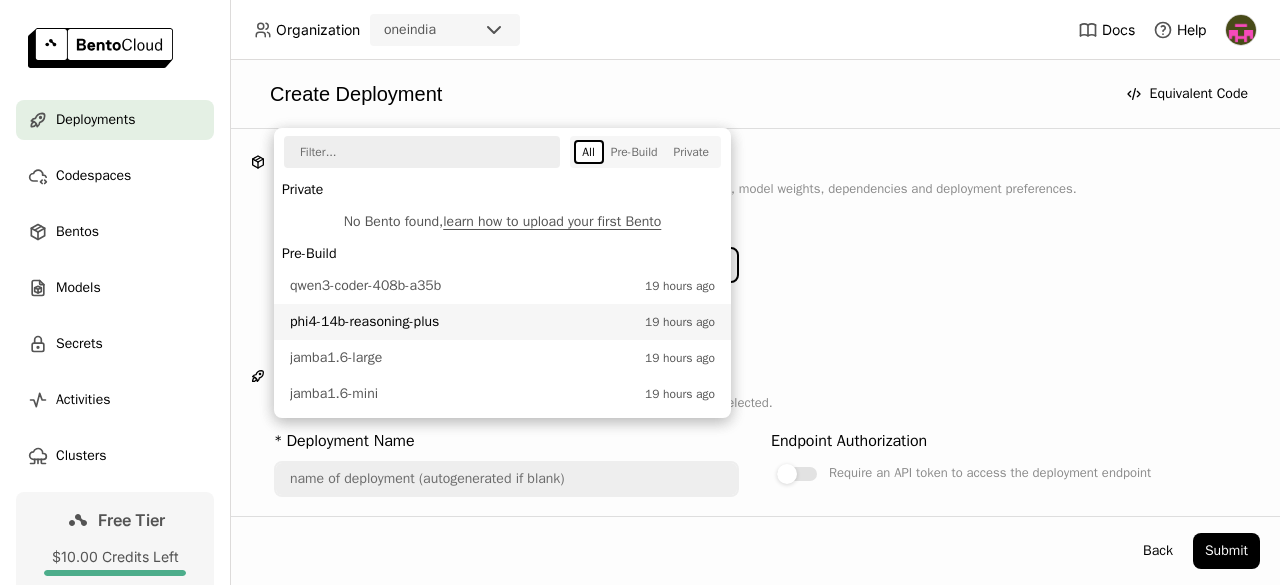 click on "Name Select open" at bounding box center [755, 245] 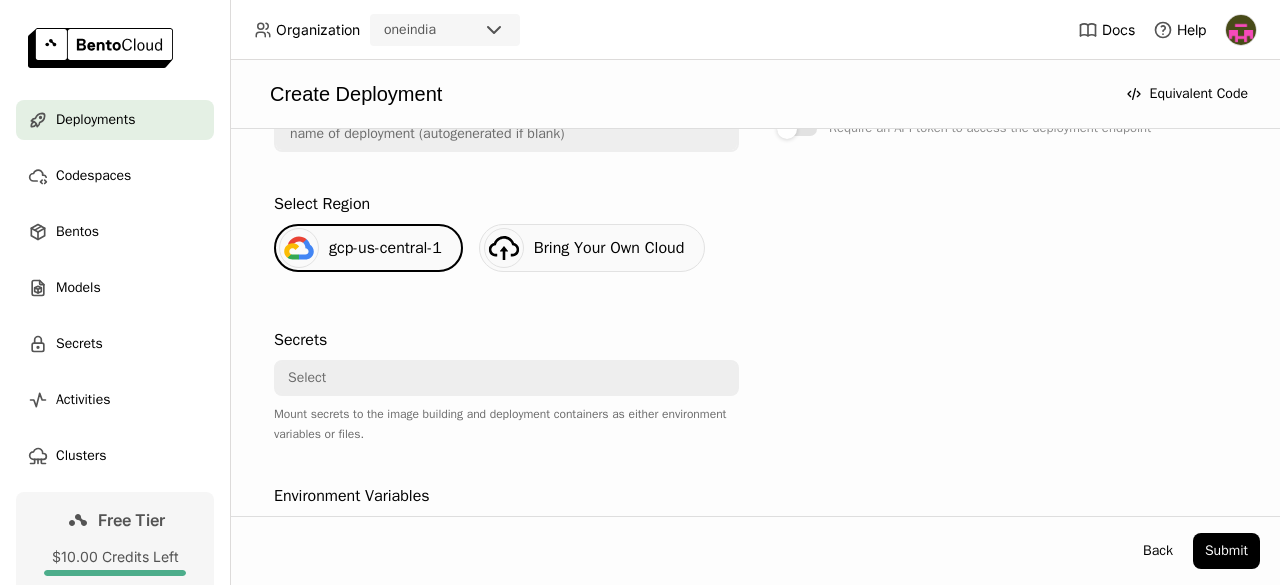 scroll, scrollTop: 348, scrollLeft: 0, axis: vertical 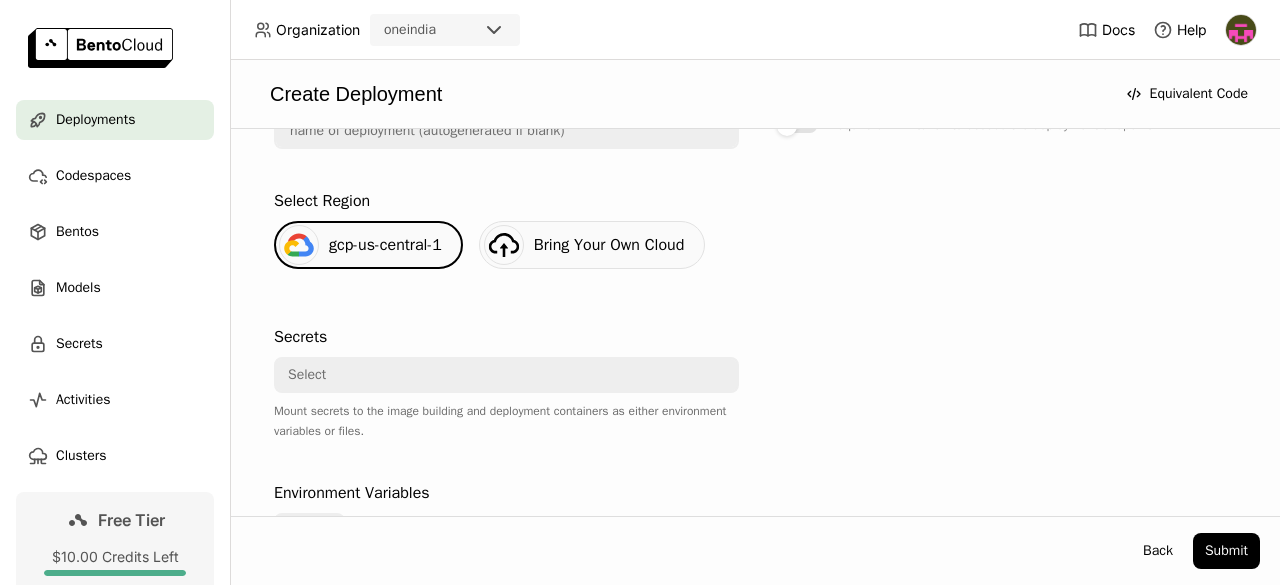 click on "gcp-us-central-1" at bounding box center (385, 245) 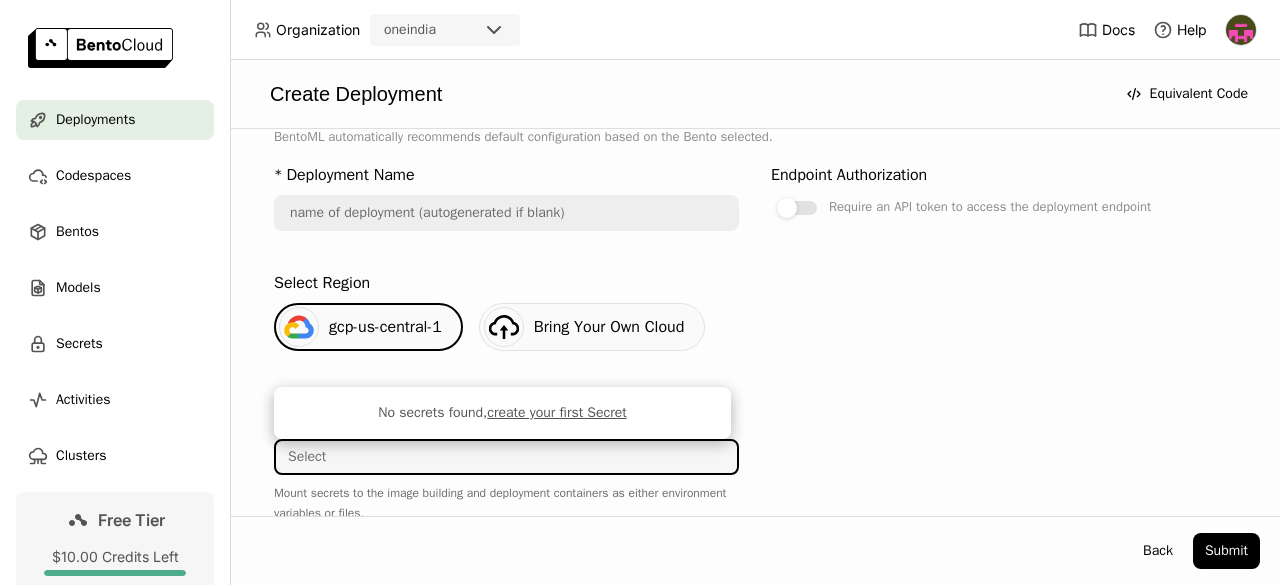 scroll, scrollTop: 264, scrollLeft: 0, axis: vertical 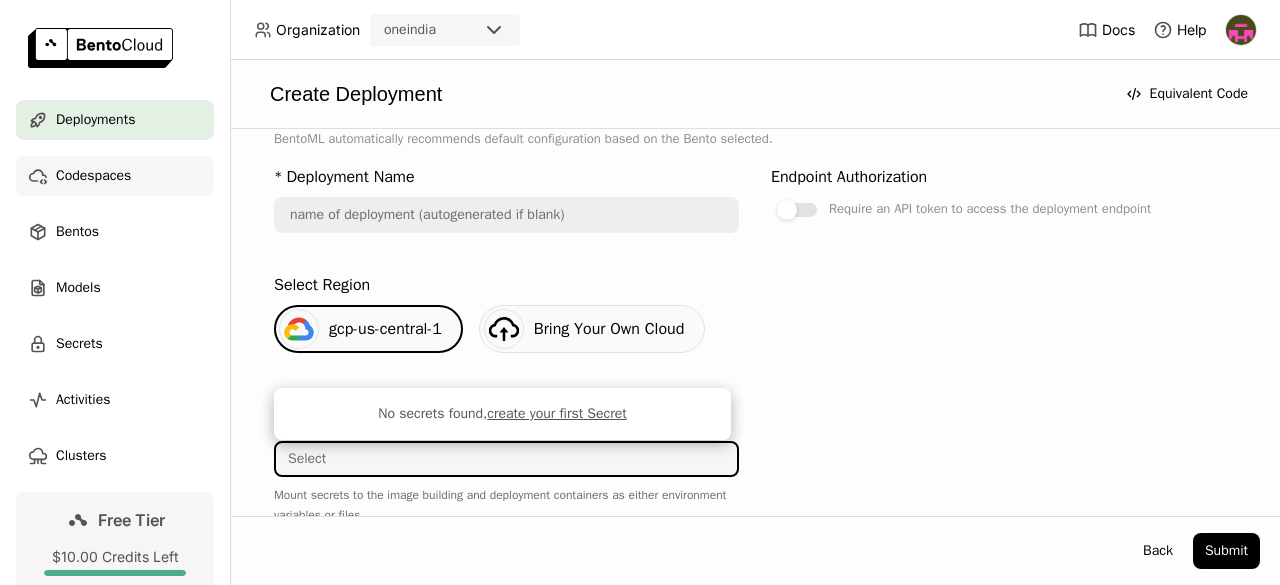 click on "Codespaces" at bounding box center (93, 176) 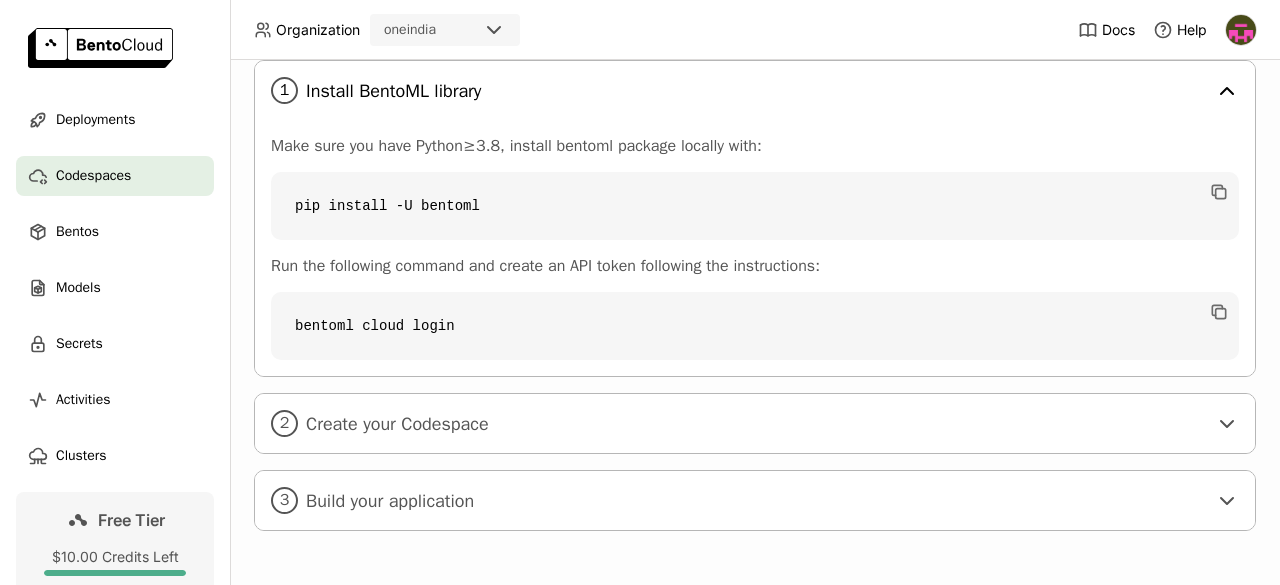 scroll, scrollTop: 373, scrollLeft: 0, axis: vertical 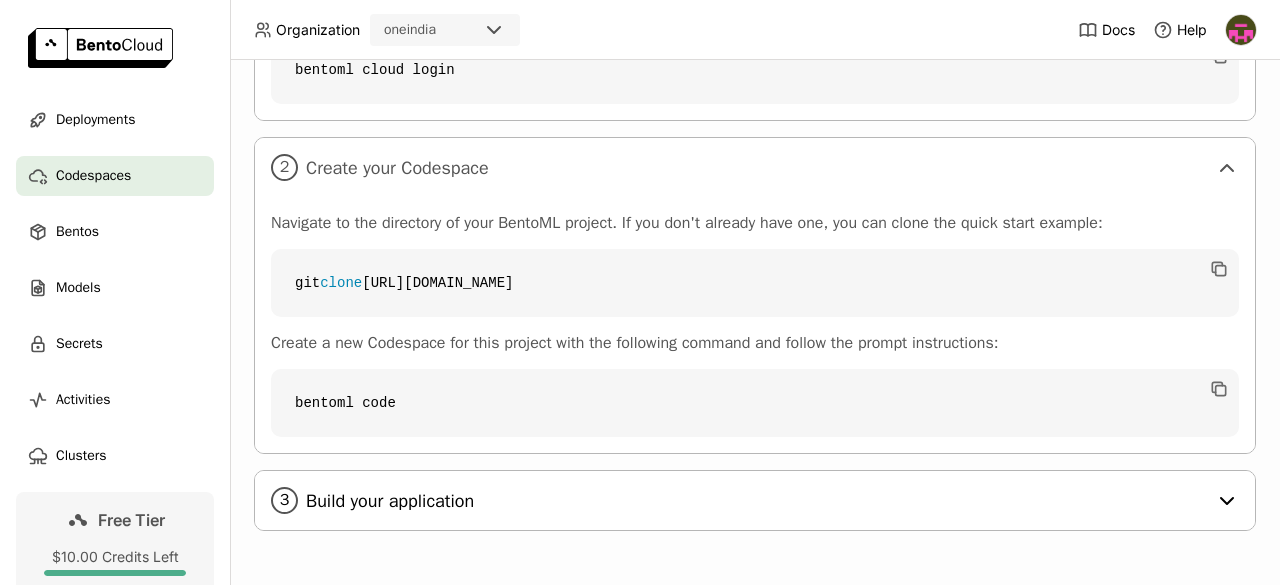 click on "Build your application" at bounding box center (756, 501) 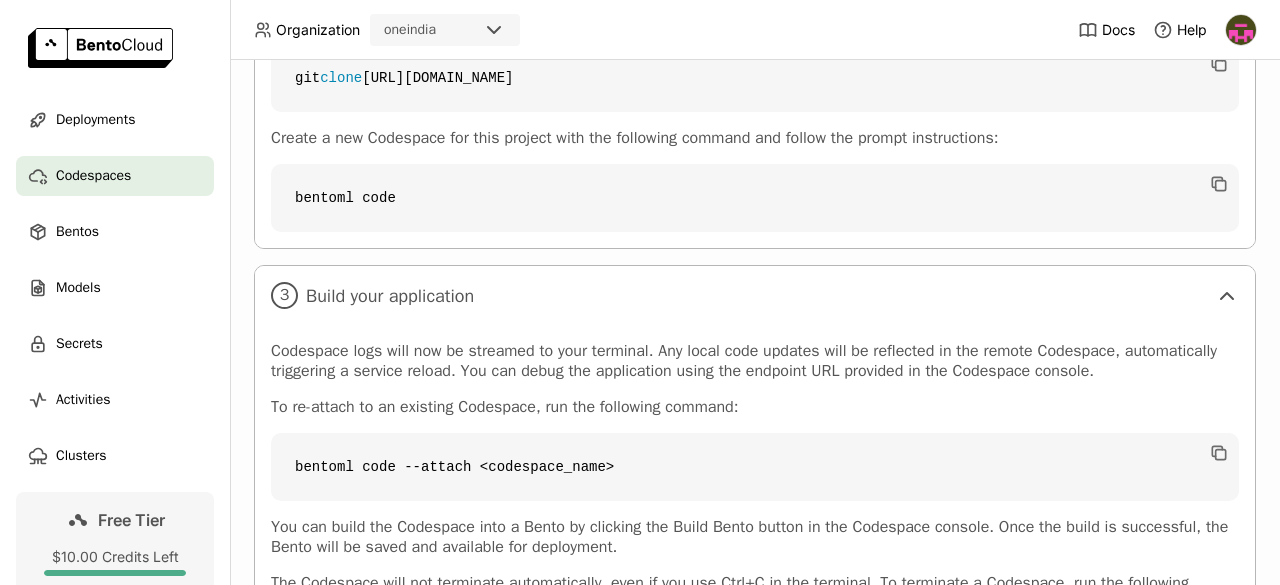 scroll, scrollTop: 822, scrollLeft: 13, axis: both 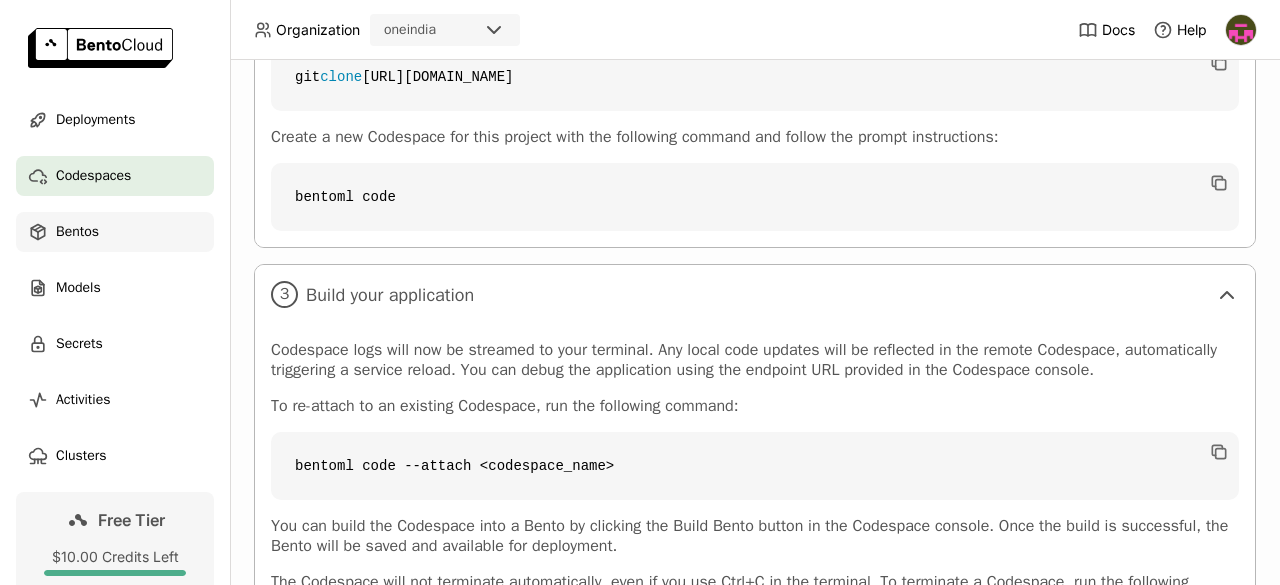 click on "Bentos" at bounding box center (77, 232) 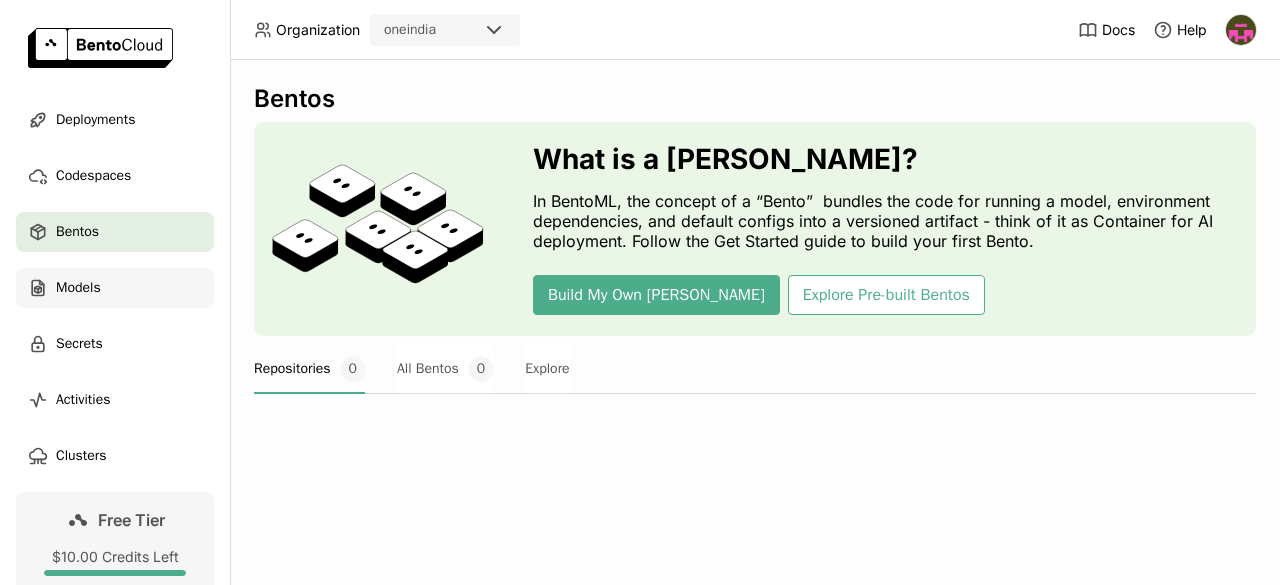 click on "Models" at bounding box center [78, 288] 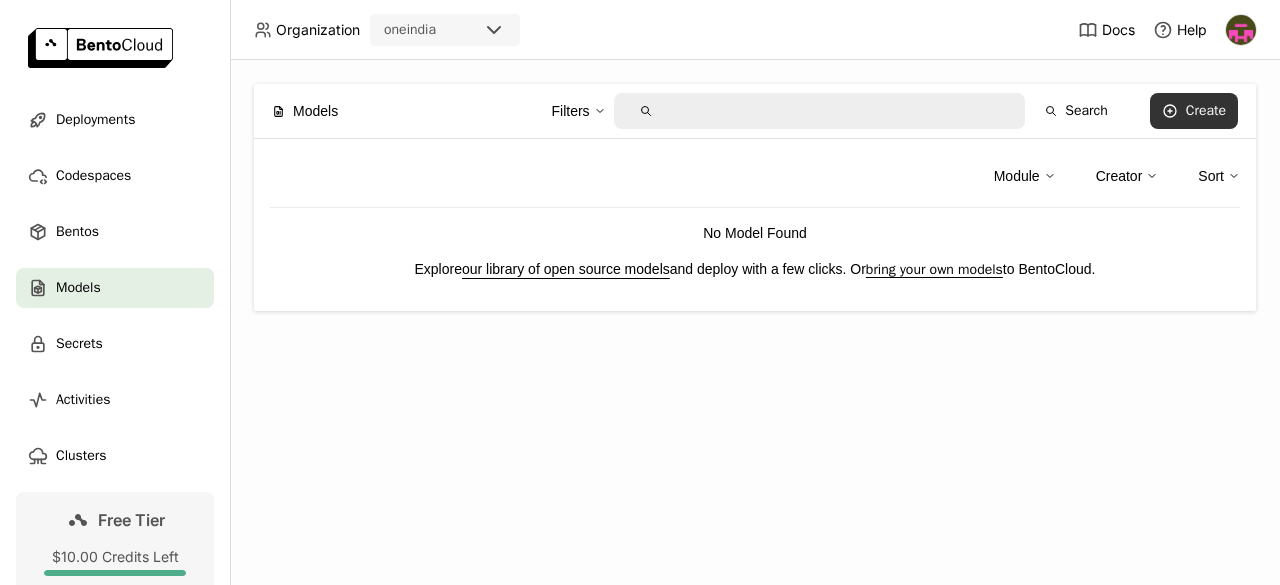 click on "Create" at bounding box center (1206, 111) 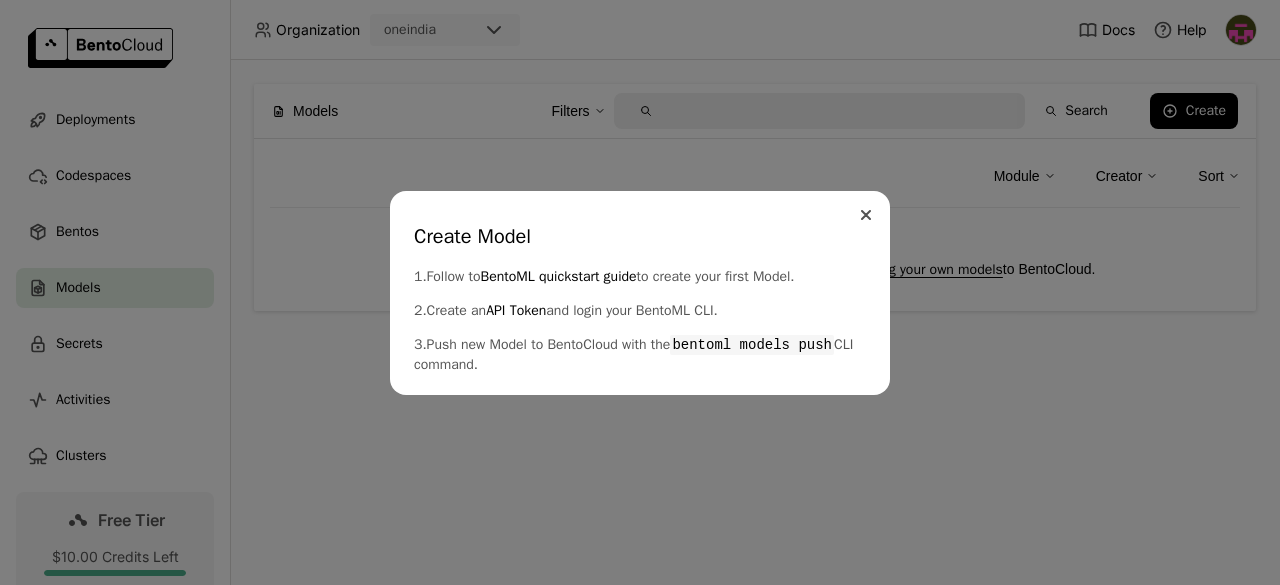 click at bounding box center (866, 215) 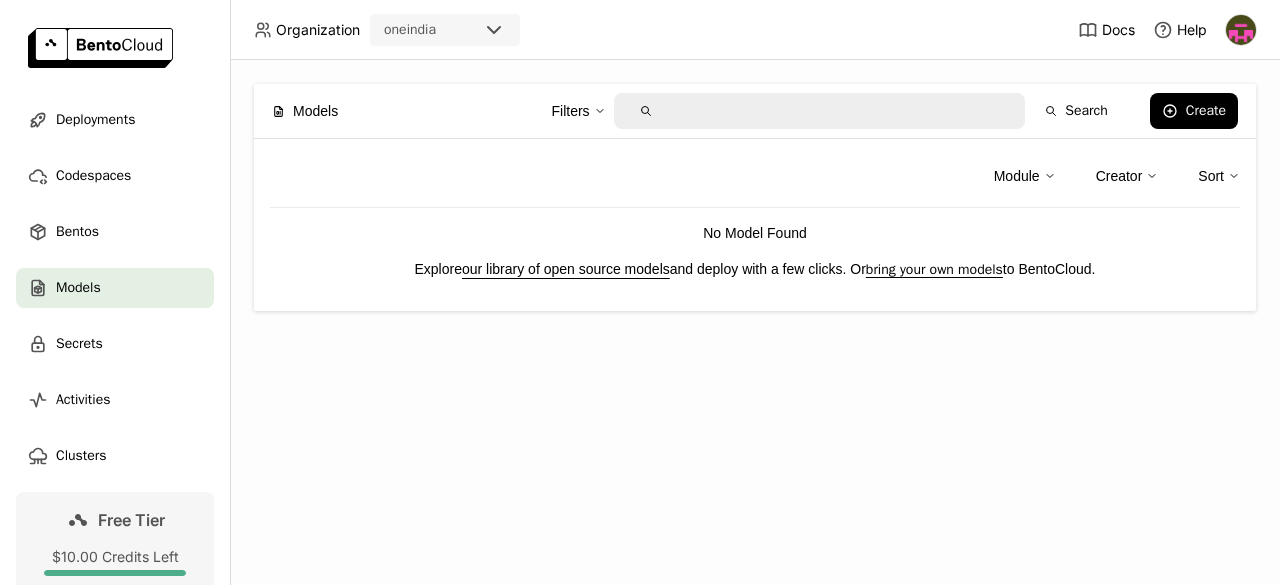 click on "our library of open source models" at bounding box center [566, 269] 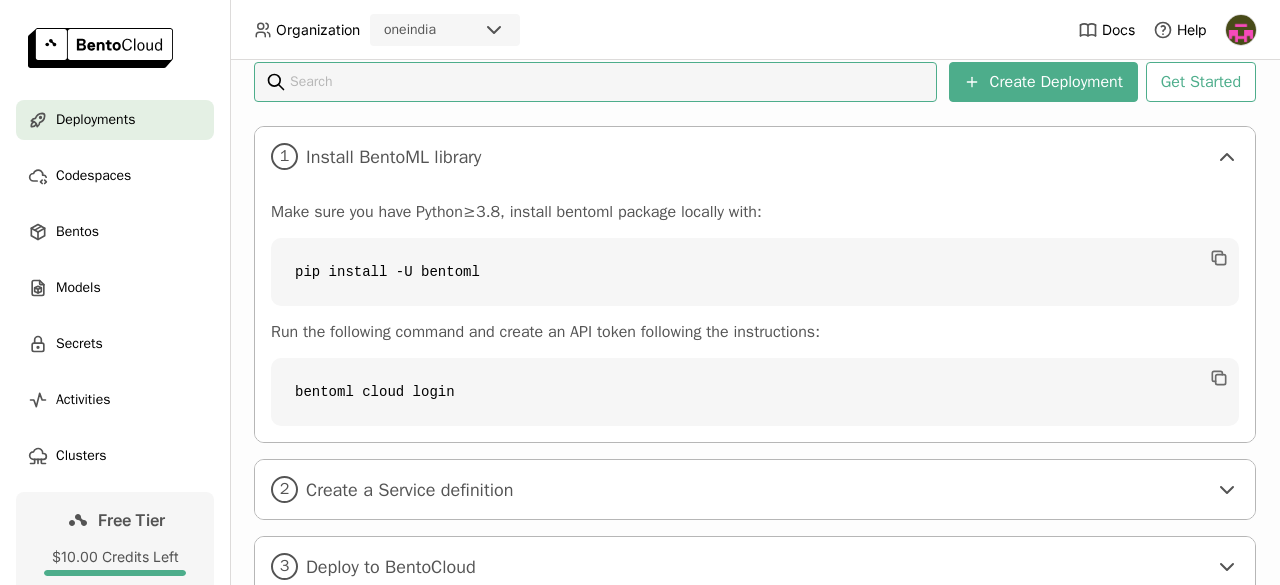scroll, scrollTop: 313, scrollLeft: 0, axis: vertical 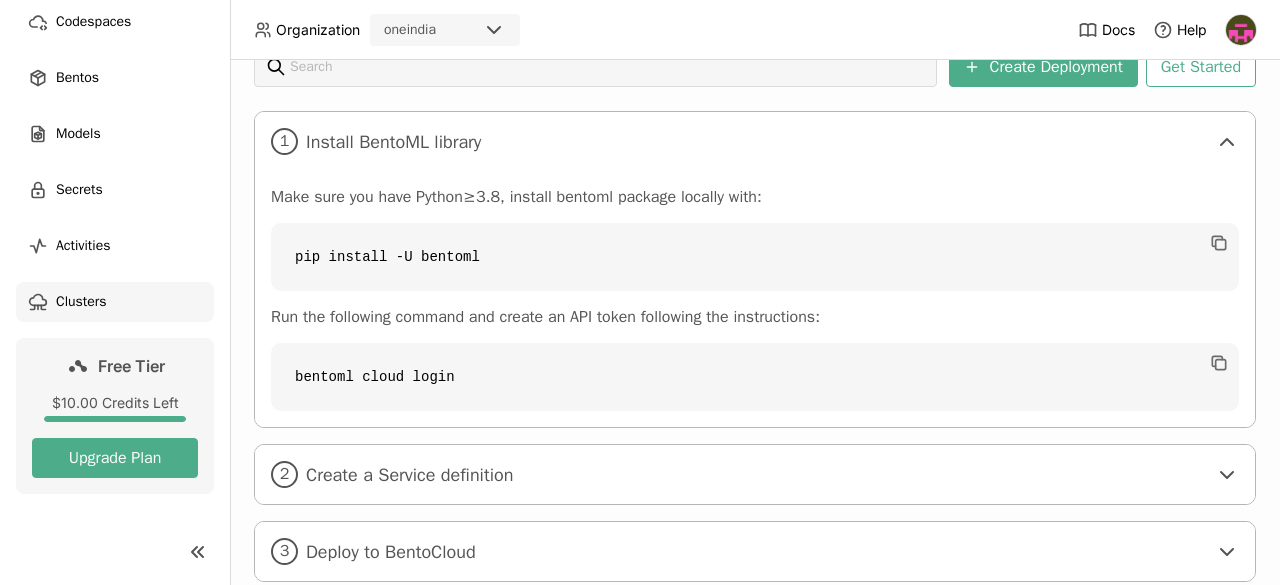 click on "Clusters" at bounding box center (81, 302) 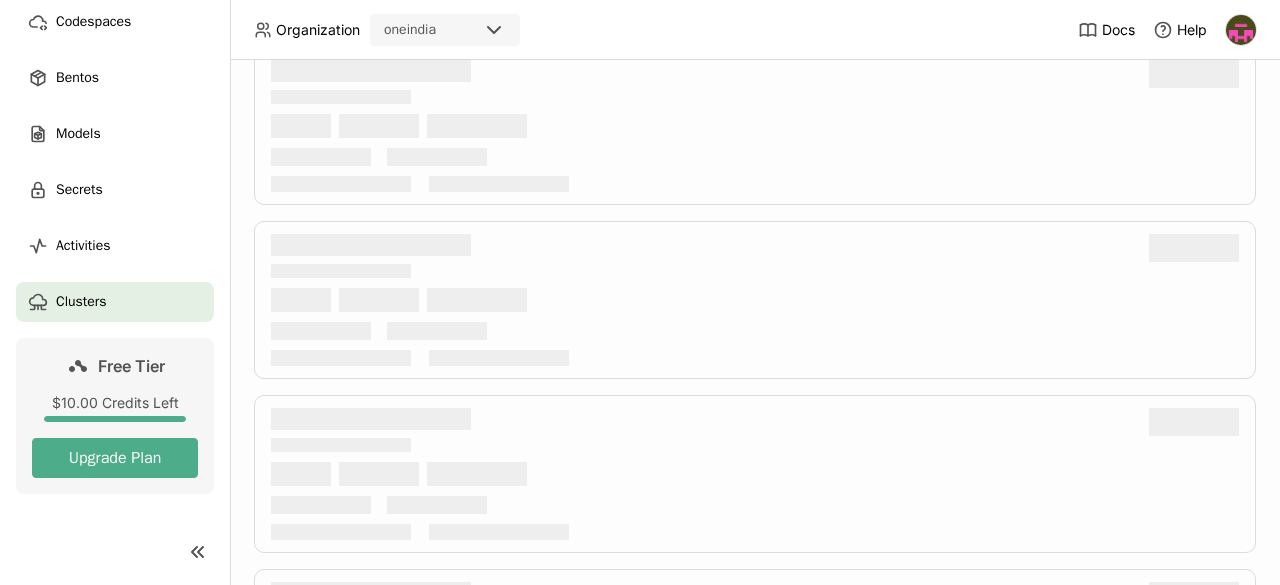 scroll, scrollTop: 0, scrollLeft: 0, axis: both 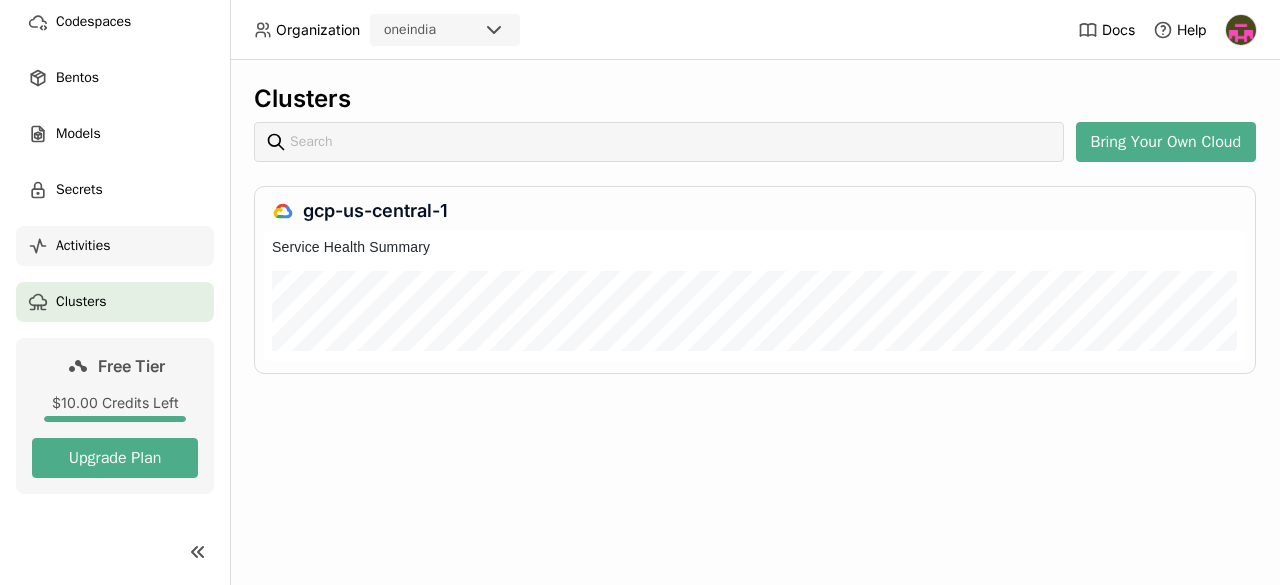 click on "Activities" at bounding box center [83, 246] 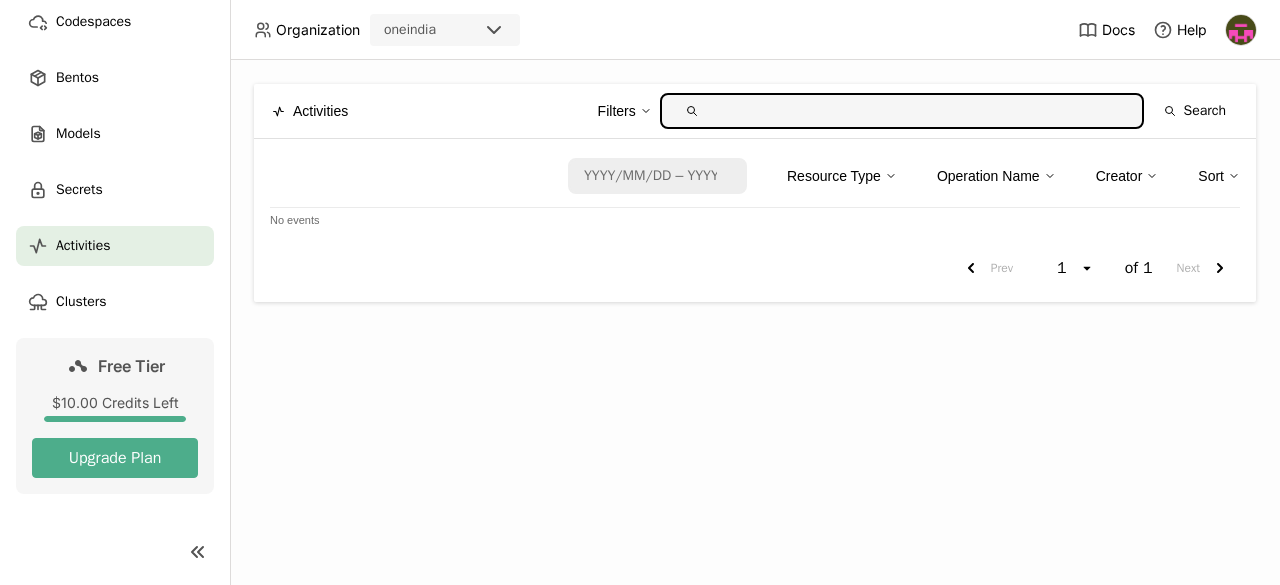 scroll, scrollTop: 0, scrollLeft: 0, axis: both 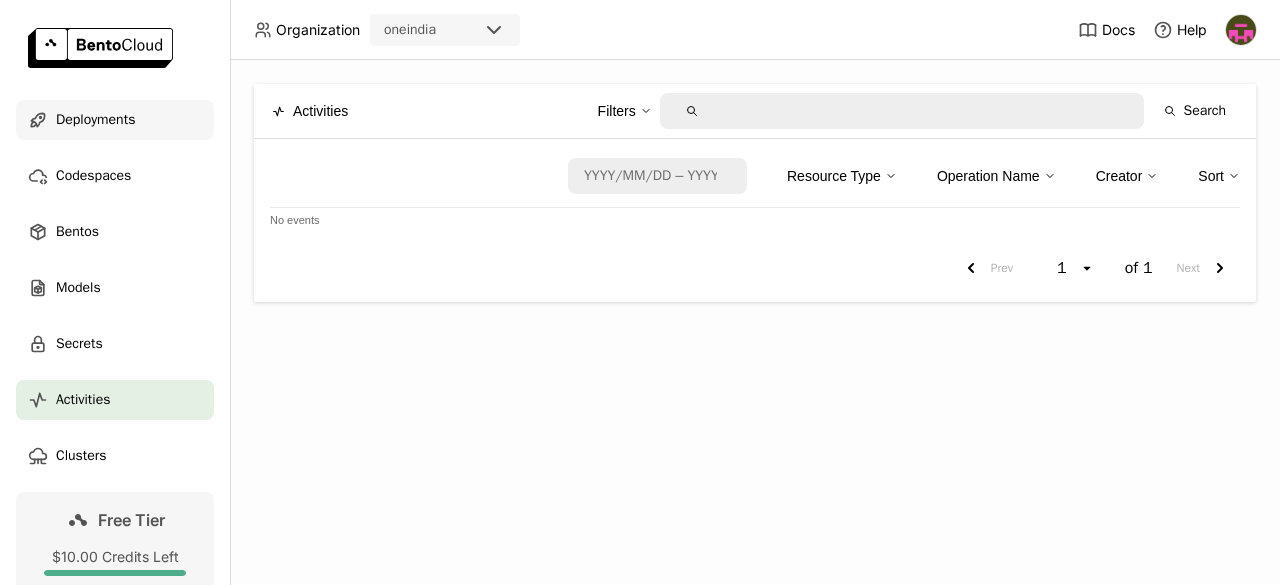 click on "Deployments" at bounding box center (95, 120) 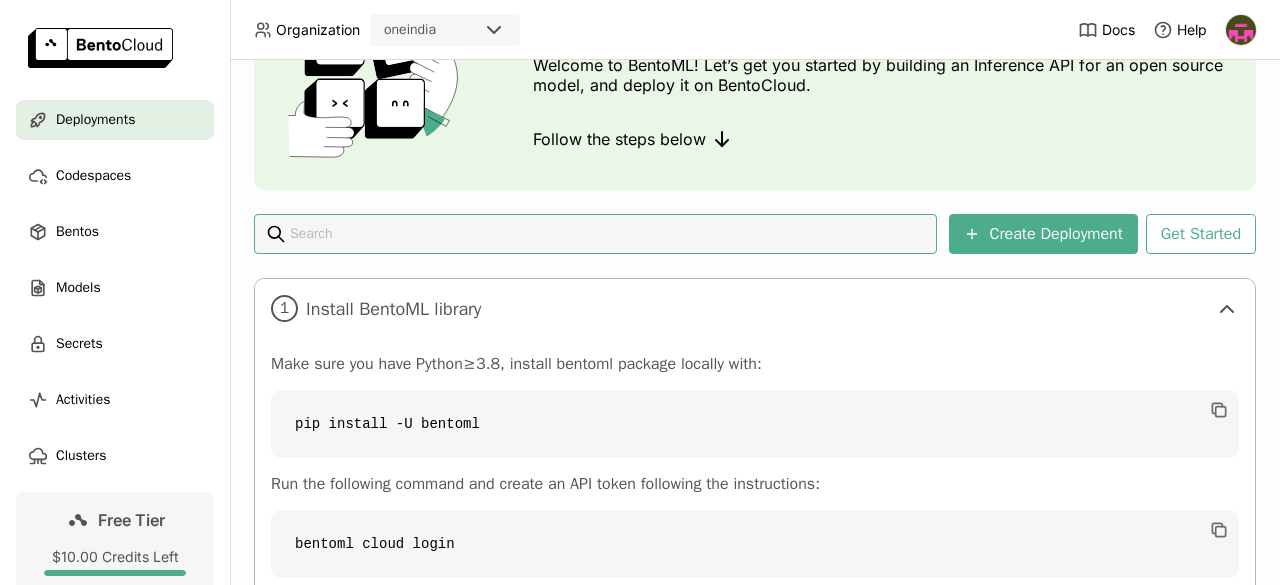 scroll, scrollTop: 0, scrollLeft: 0, axis: both 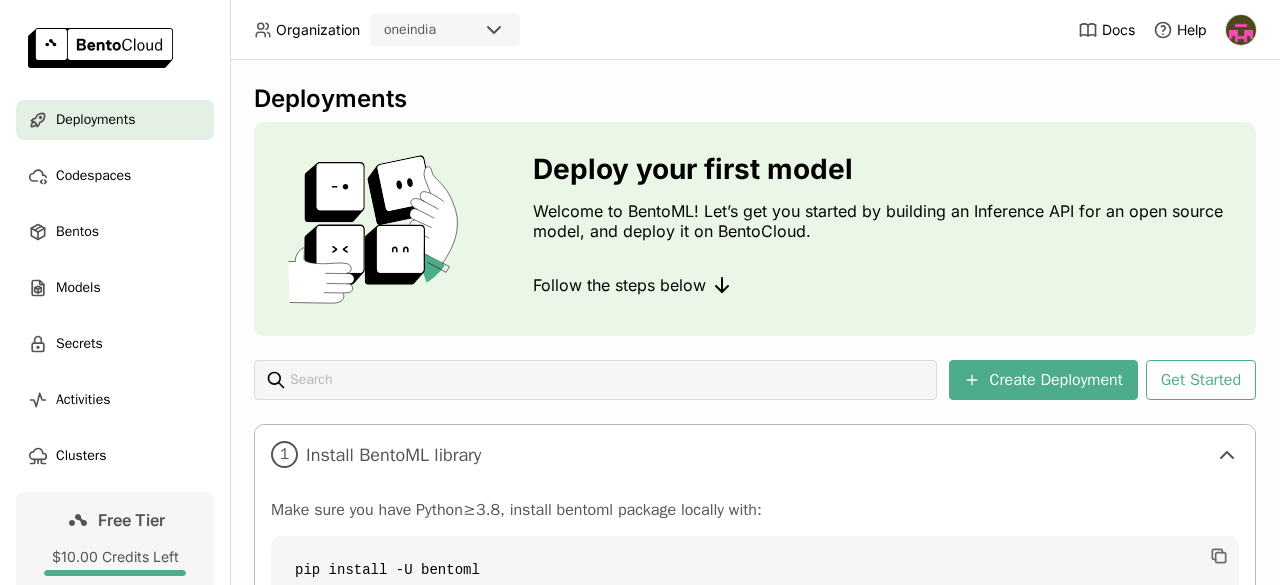 click at bounding box center (1241, 30) 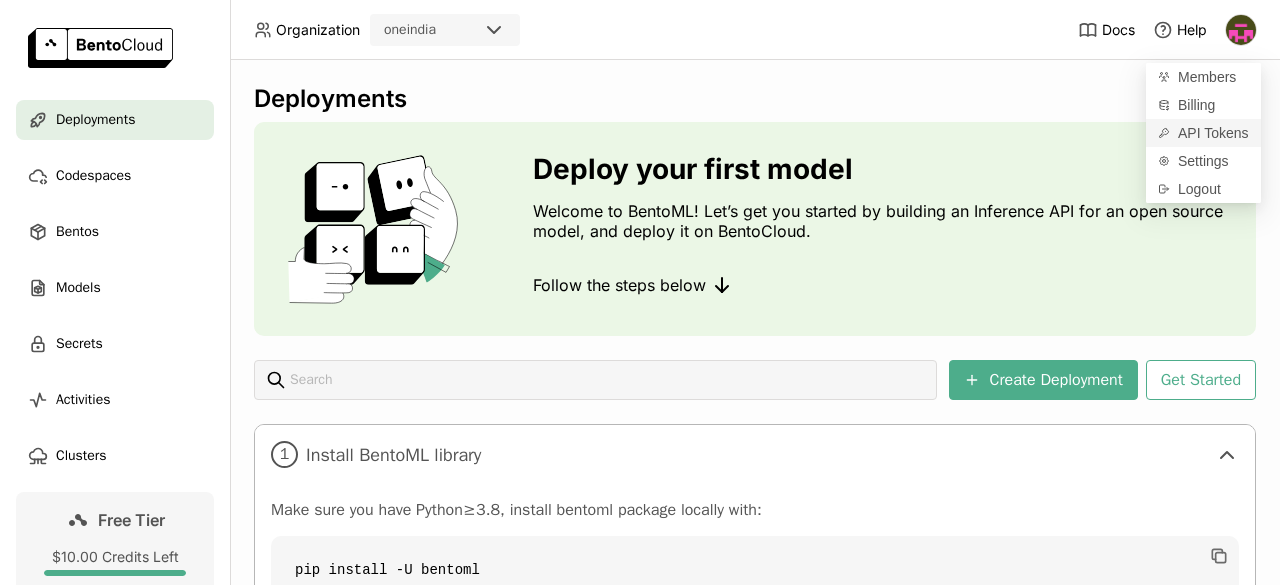 click on "API Tokens" at bounding box center (1213, 133) 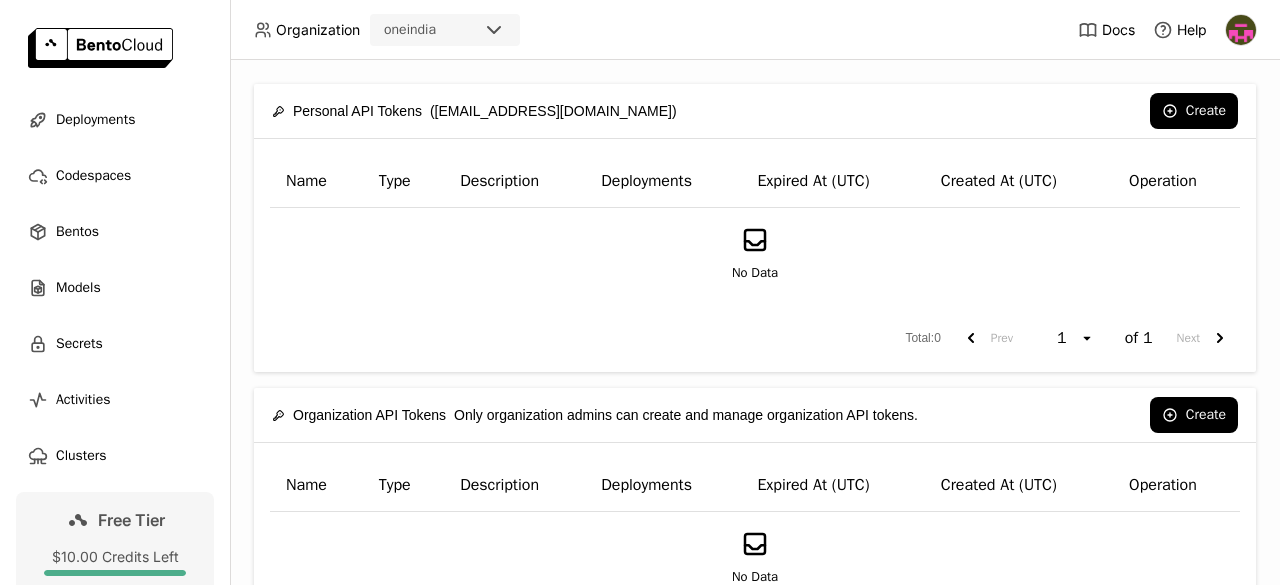 click on "Organization oneindia Docs Help" at bounding box center (640, 30) 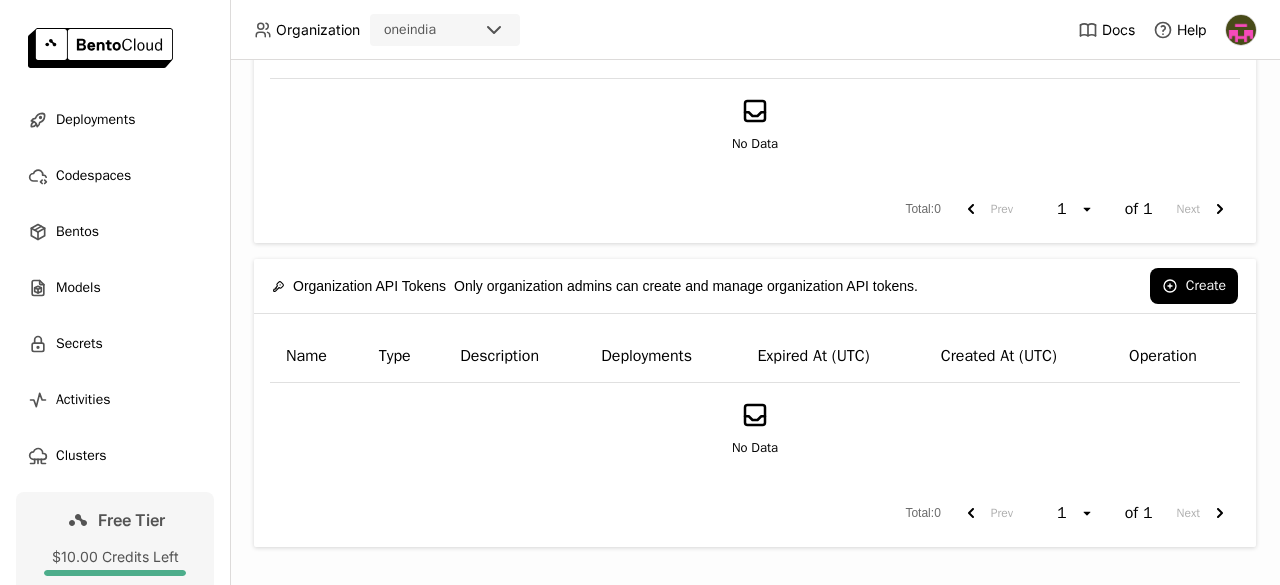 scroll, scrollTop: 0, scrollLeft: 0, axis: both 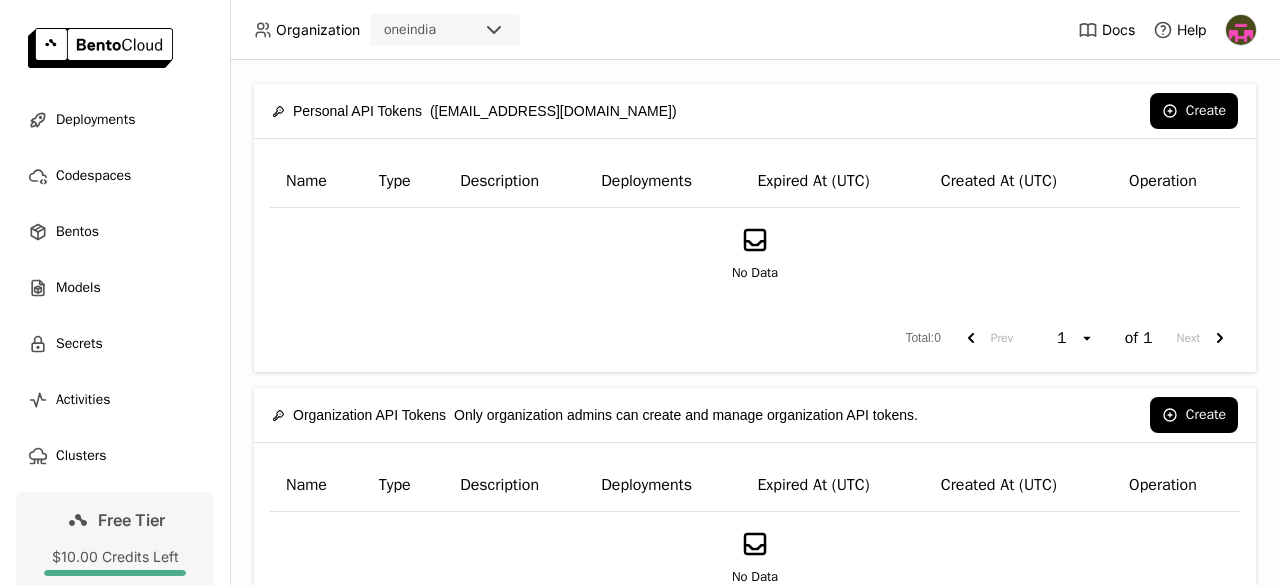 click at bounding box center [1241, 30] 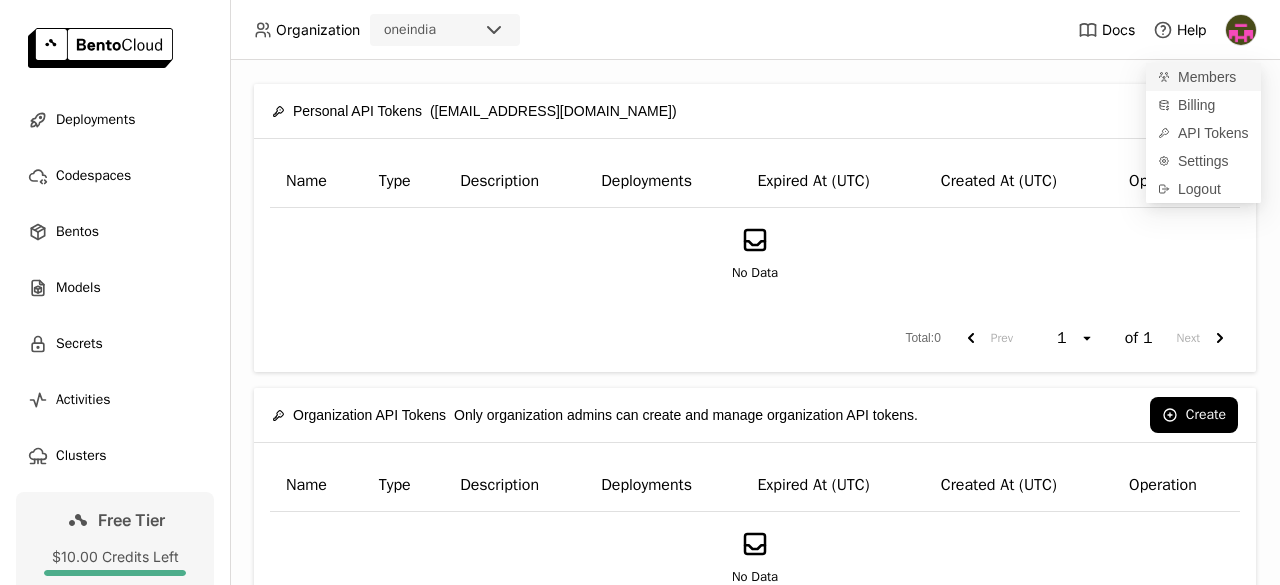 click on "Members" at bounding box center [1203, 77] 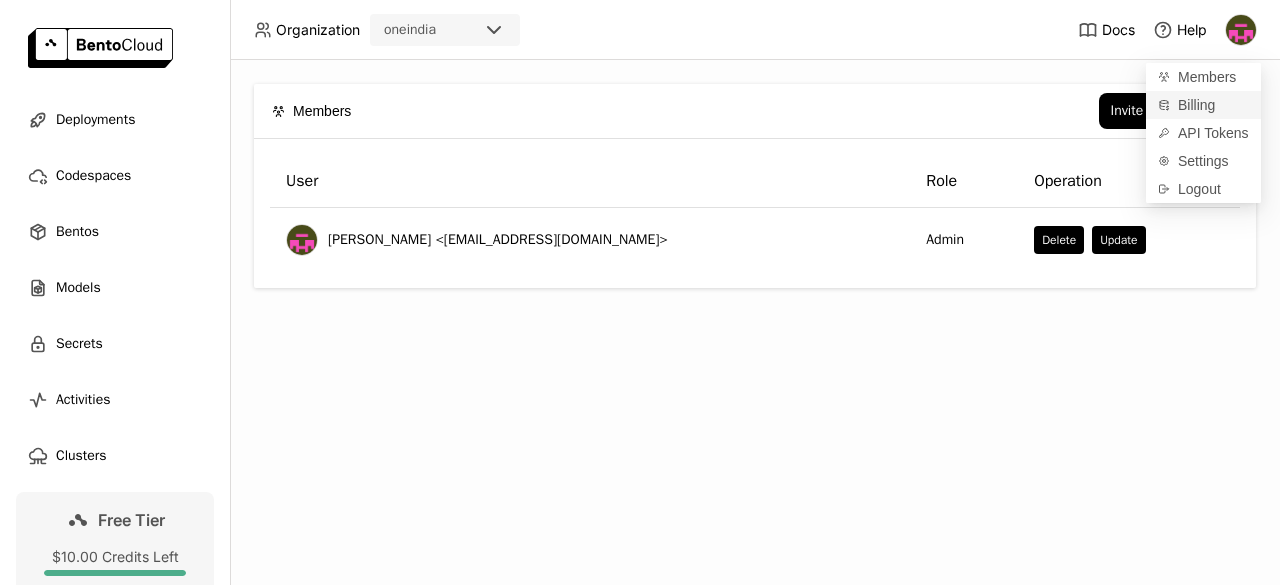 click on "Billing" at bounding box center (1196, 105) 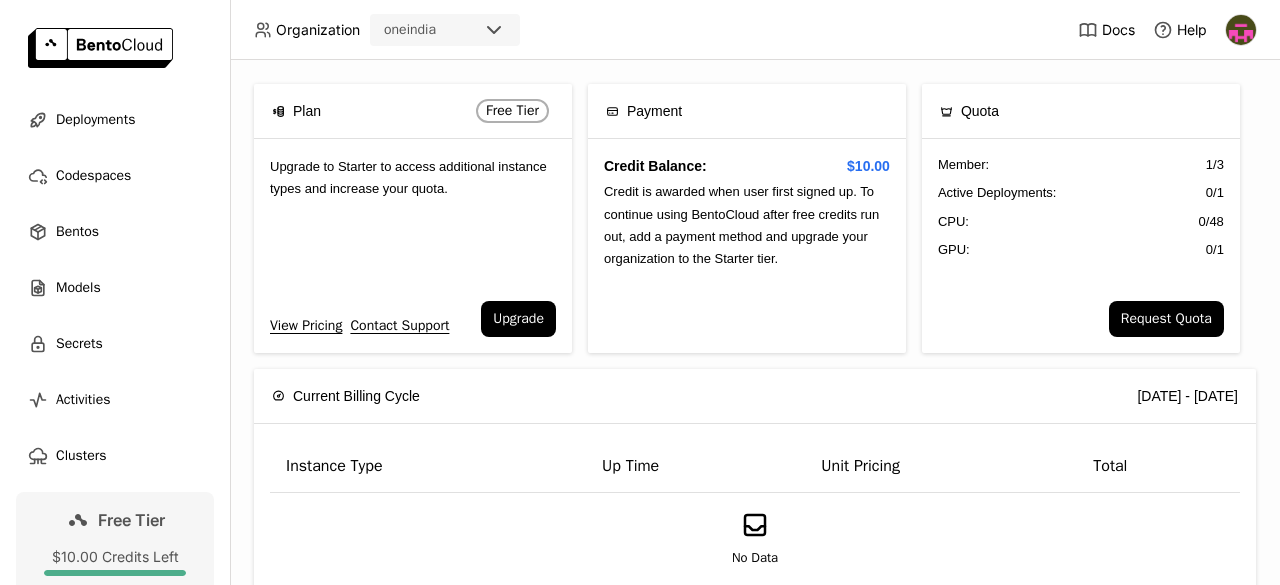 click on "Request Quota" at bounding box center [1081, 327] 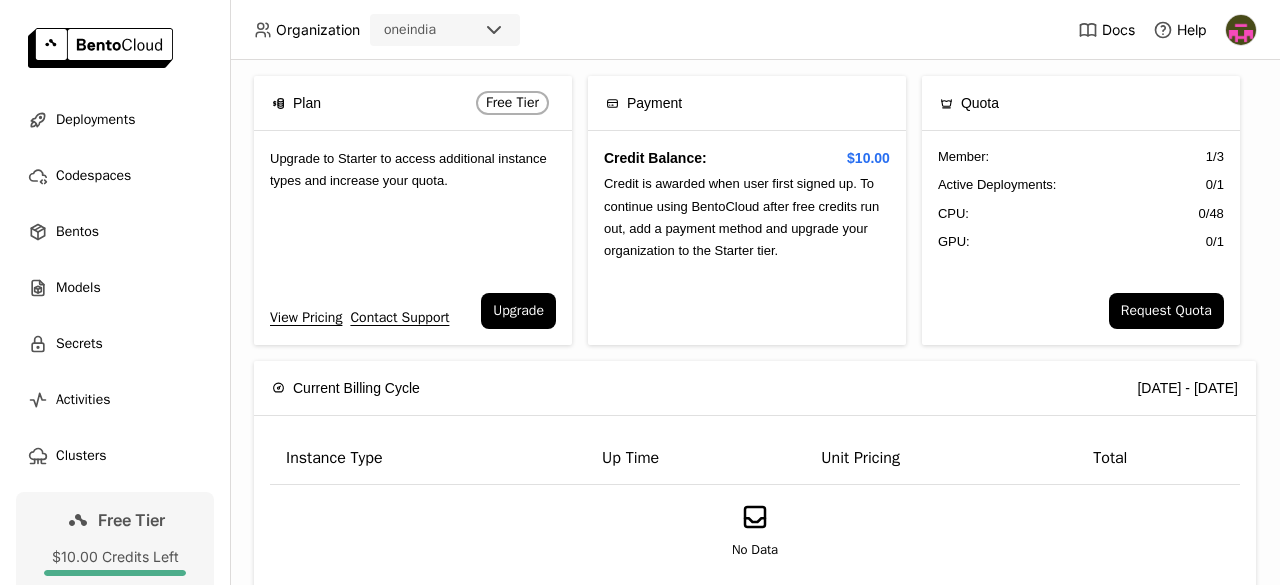 scroll, scrollTop: 0, scrollLeft: 0, axis: both 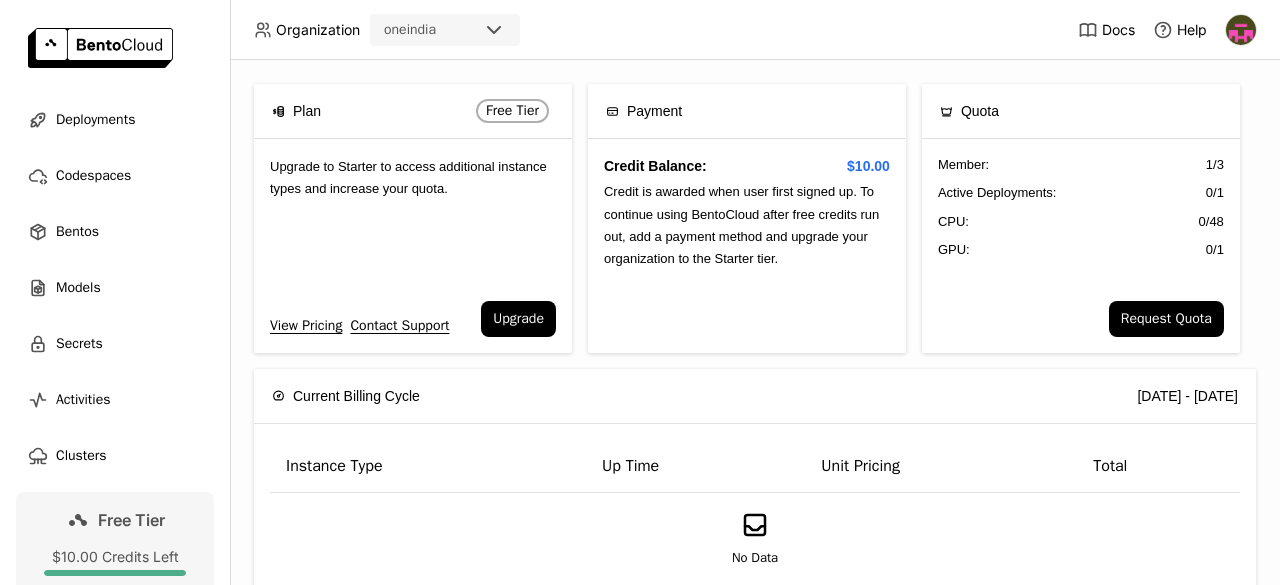 click 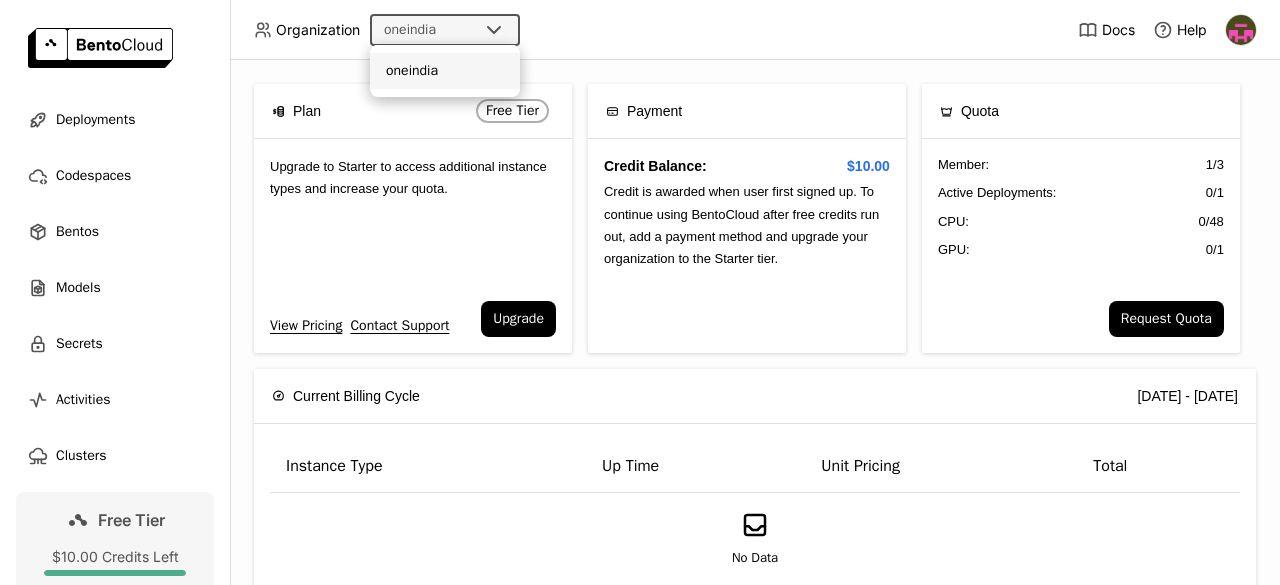 click on "Organization oneindia Docs Help" at bounding box center (640, 30) 